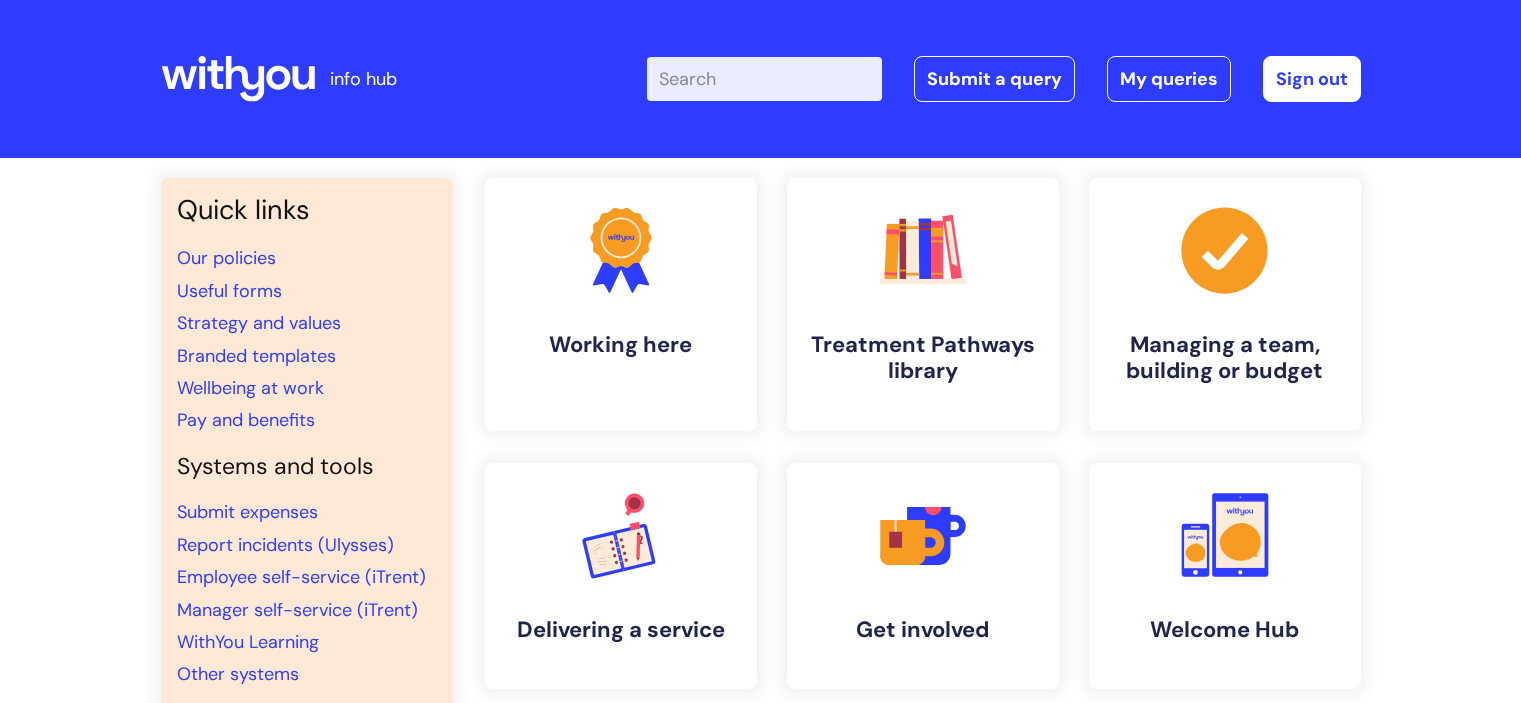 scroll, scrollTop: 0, scrollLeft: 0, axis: both 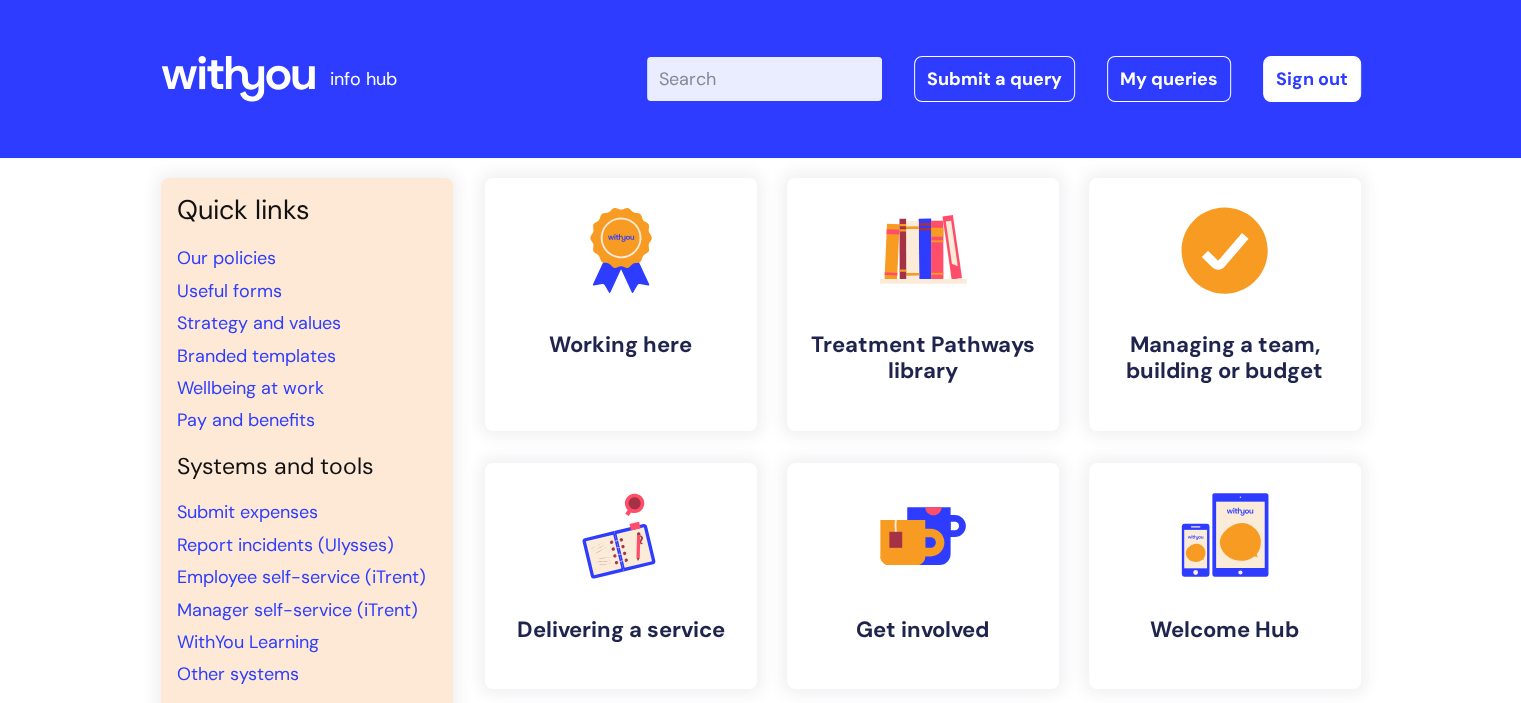 click on "Enter your search term here..." at bounding box center (764, 79) 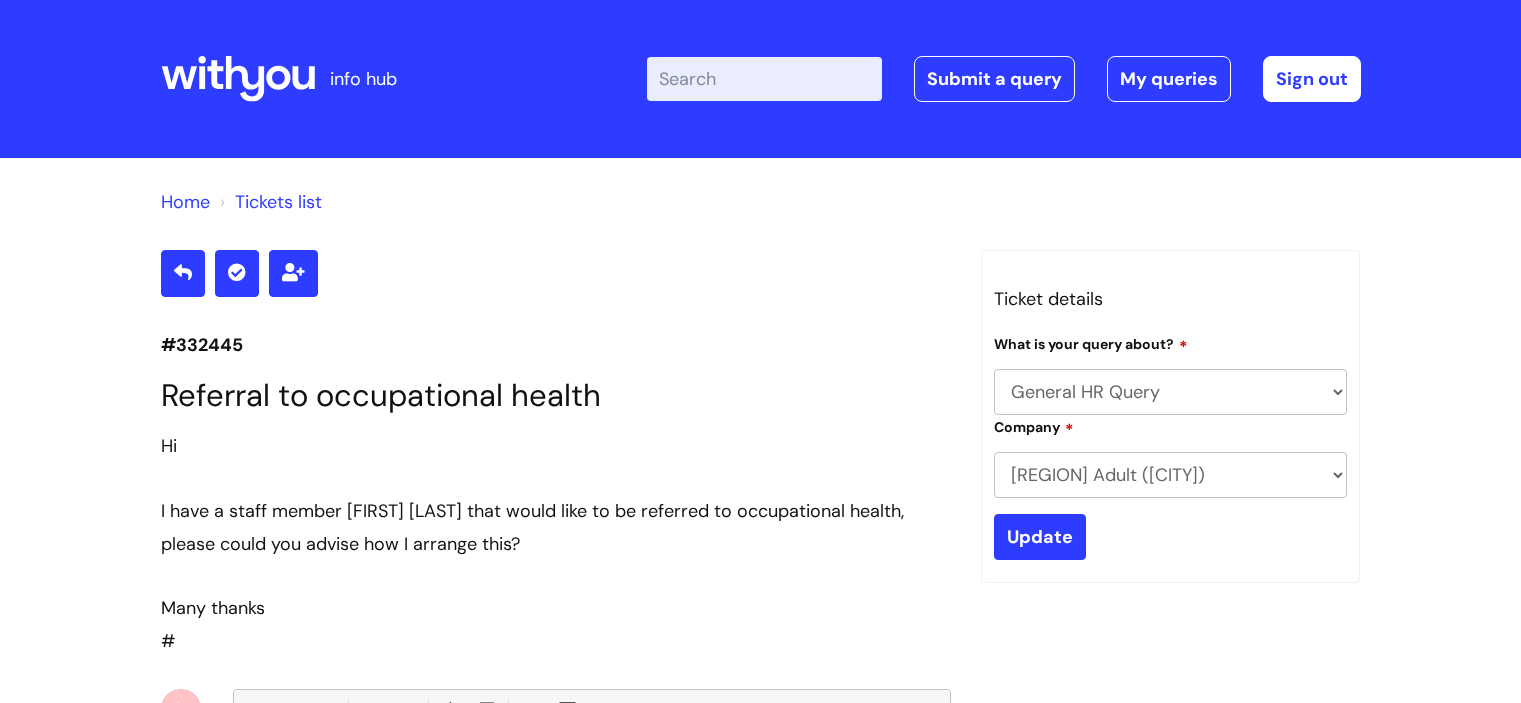 scroll, scrollTop: 410, scrollLeft: 0, axis: vertical 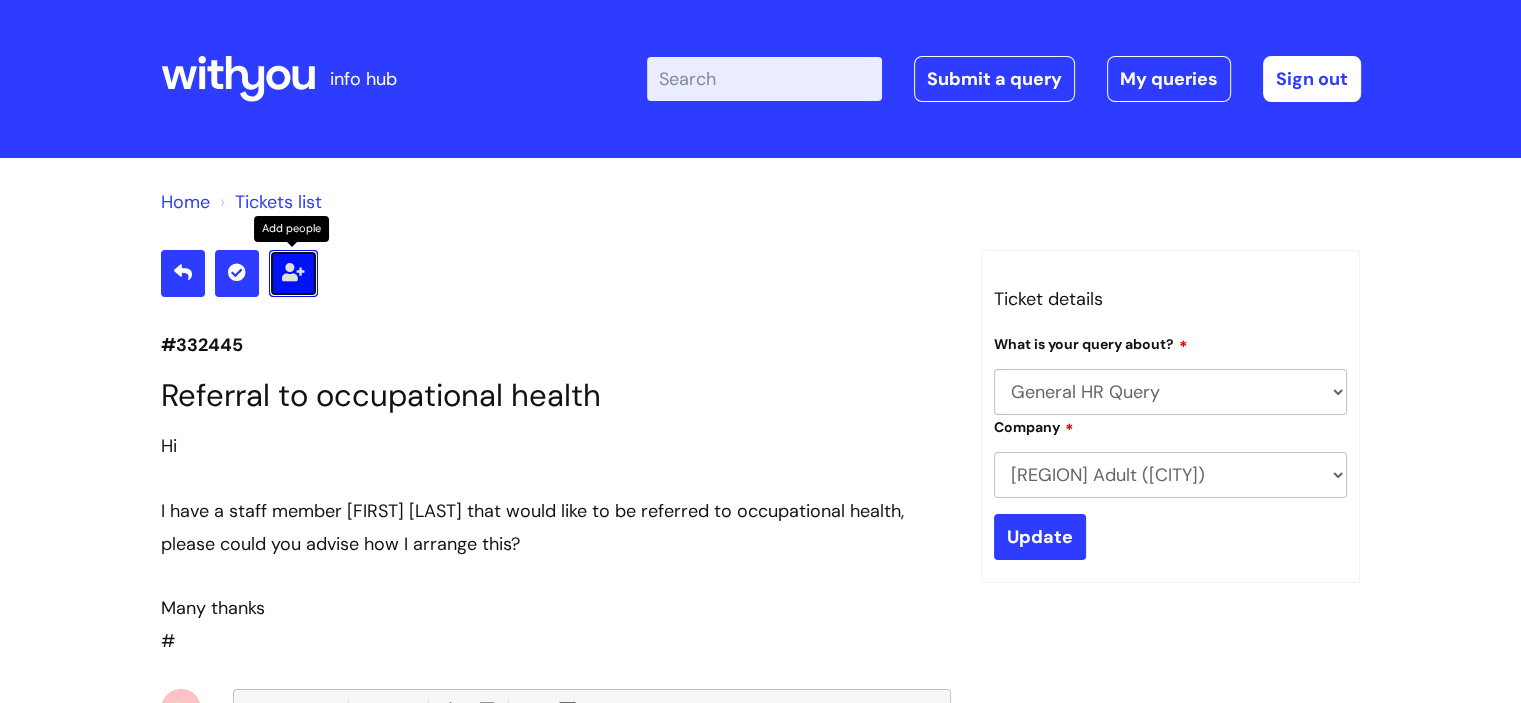 click at bounding box center (293, 272) 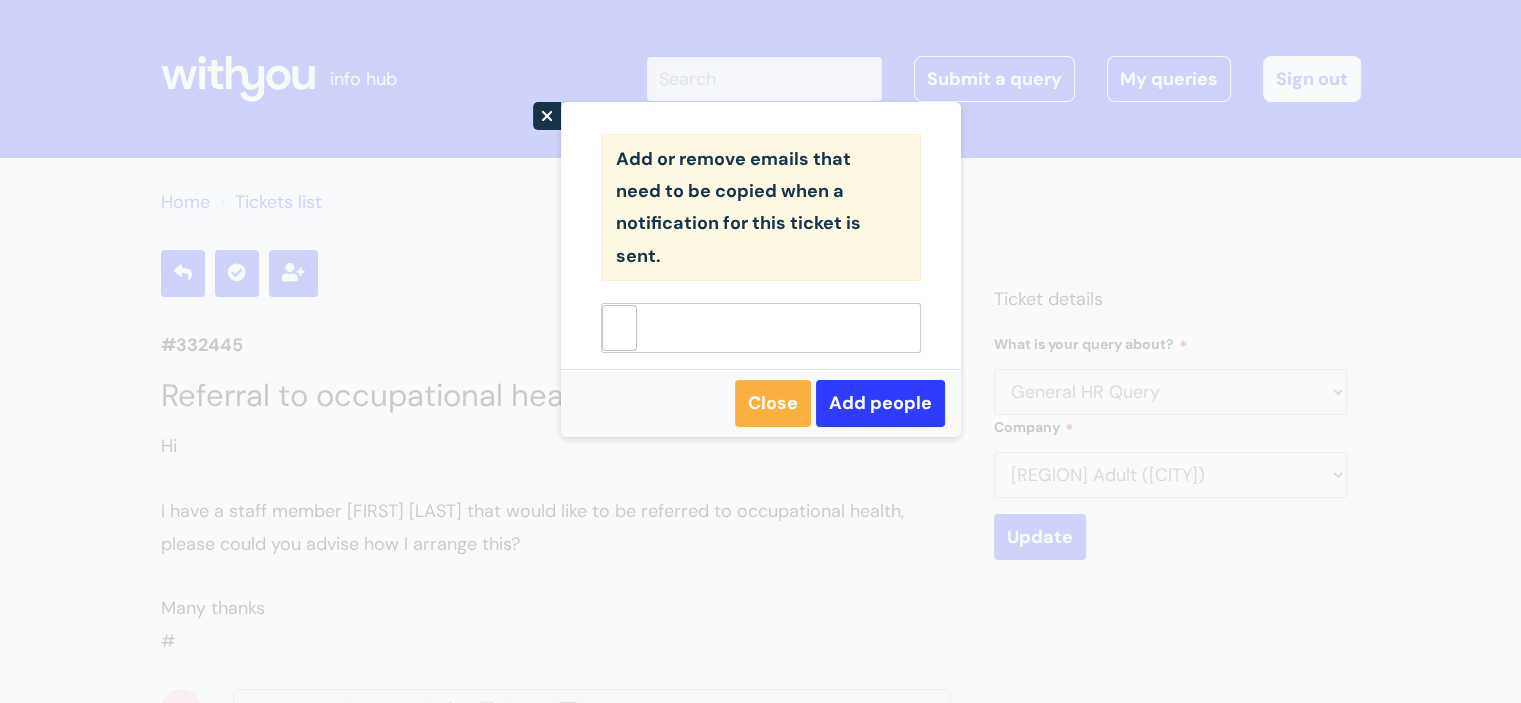 click at bounding box center (761, 328) 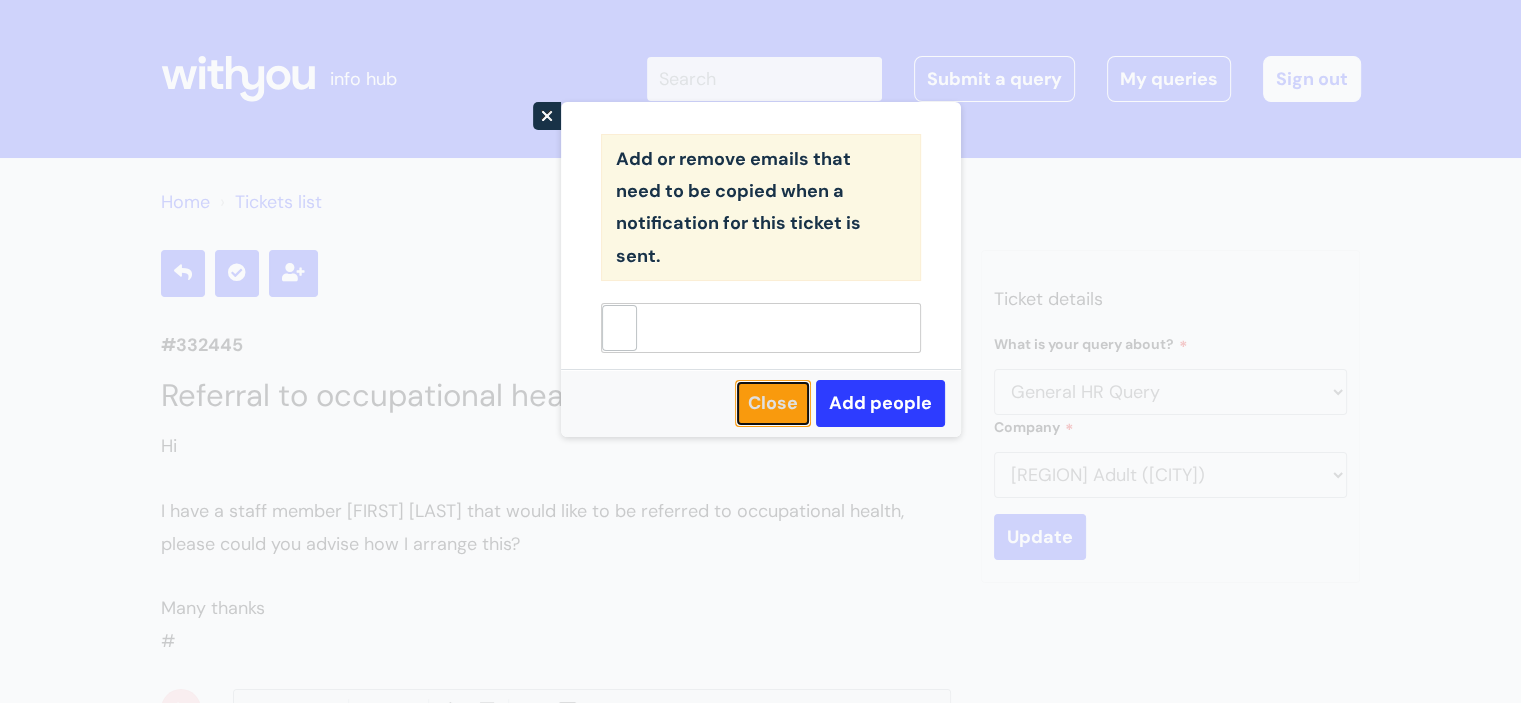 click on "Close" at bounding box center [773, 403] 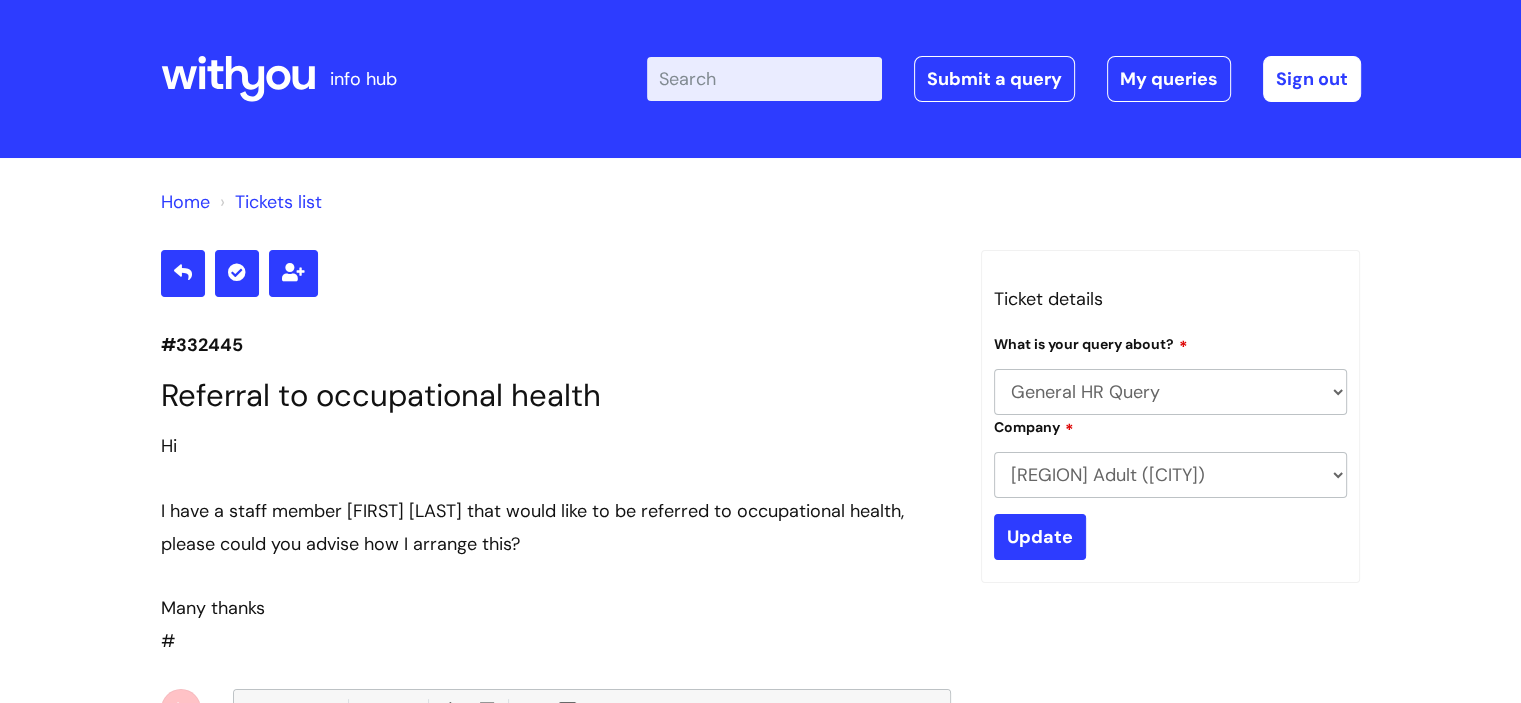 click on "Enter your search term here..." at bounding box center (764, 79) 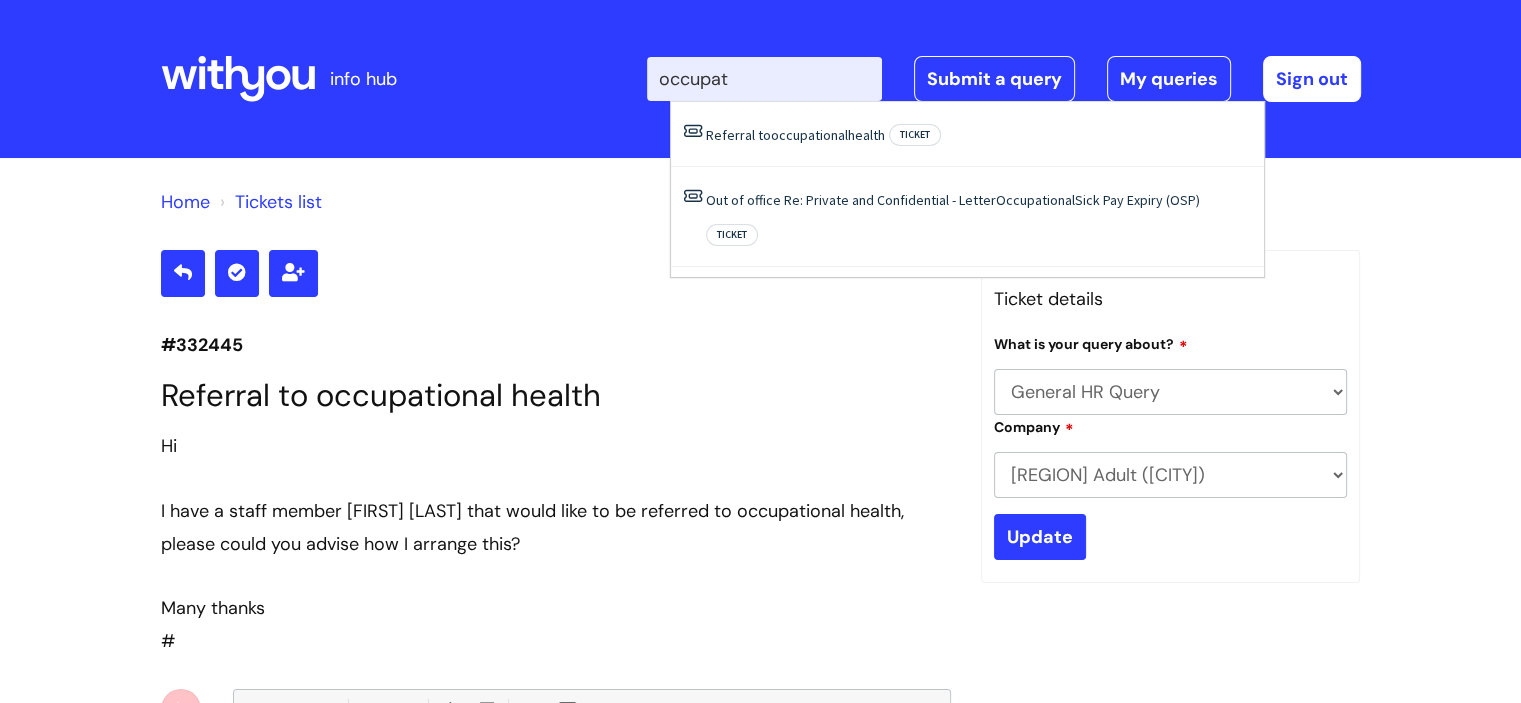 type on "occupat" 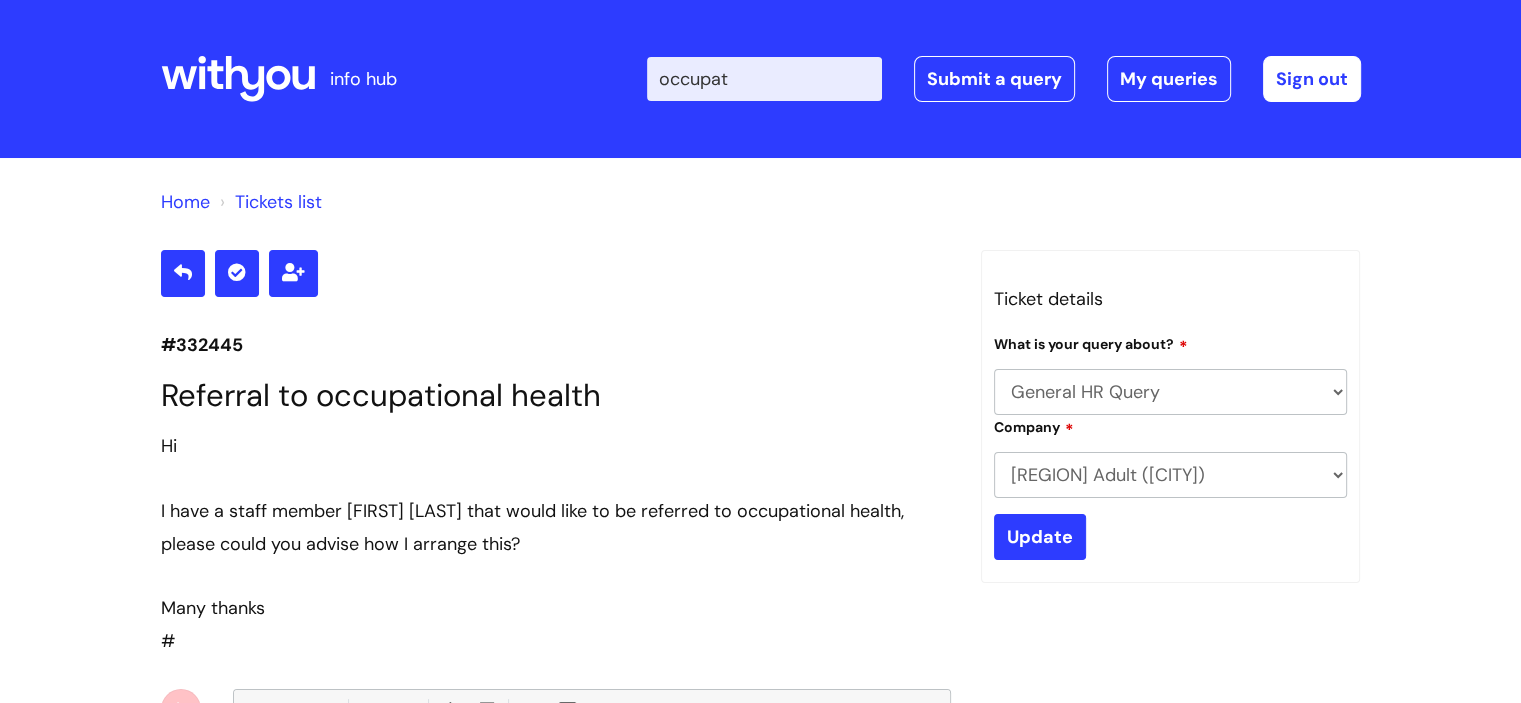 click at bounding box center (238, 79) 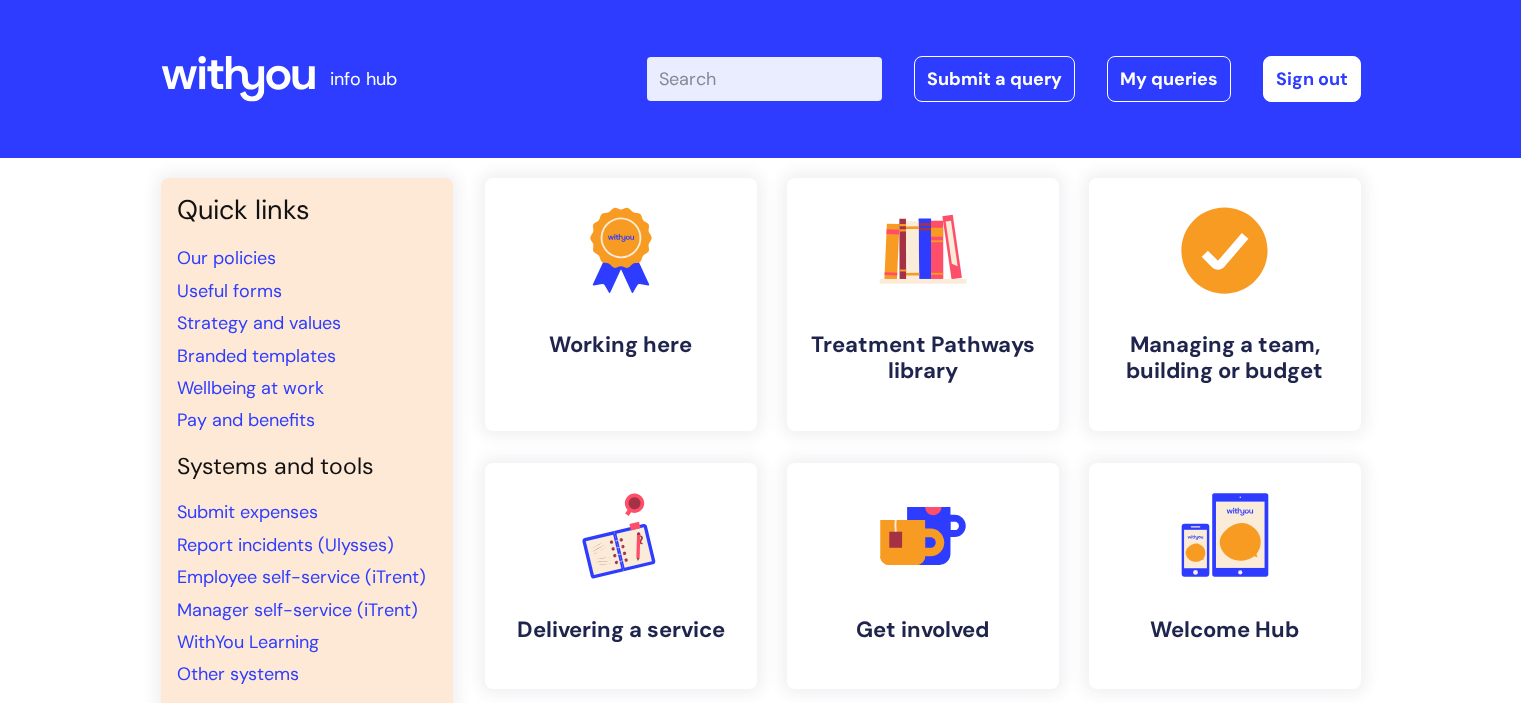 scroll, scrollTop: 0, scrollLeft: 0, axis: both 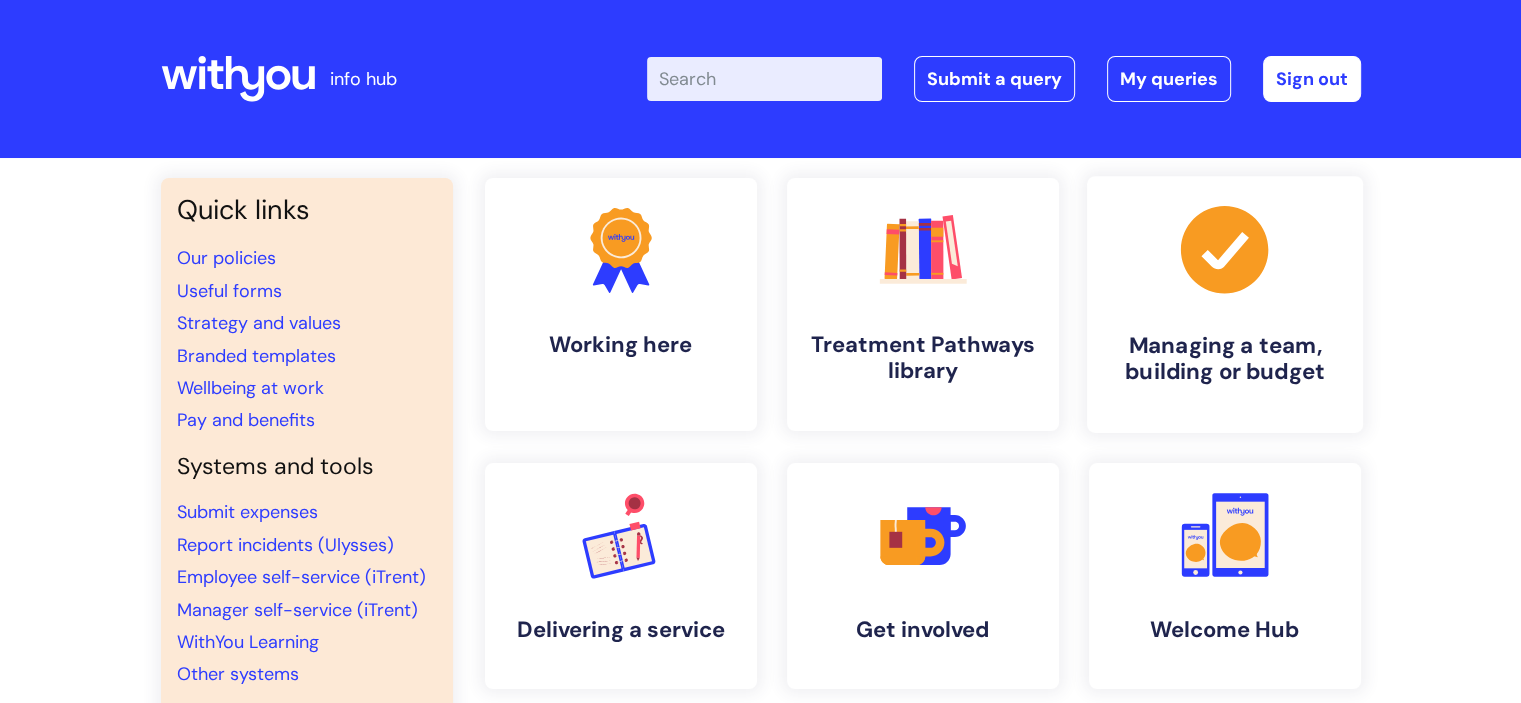 click on "Managing a team, building or budget" at bounding box center [1225, 359] 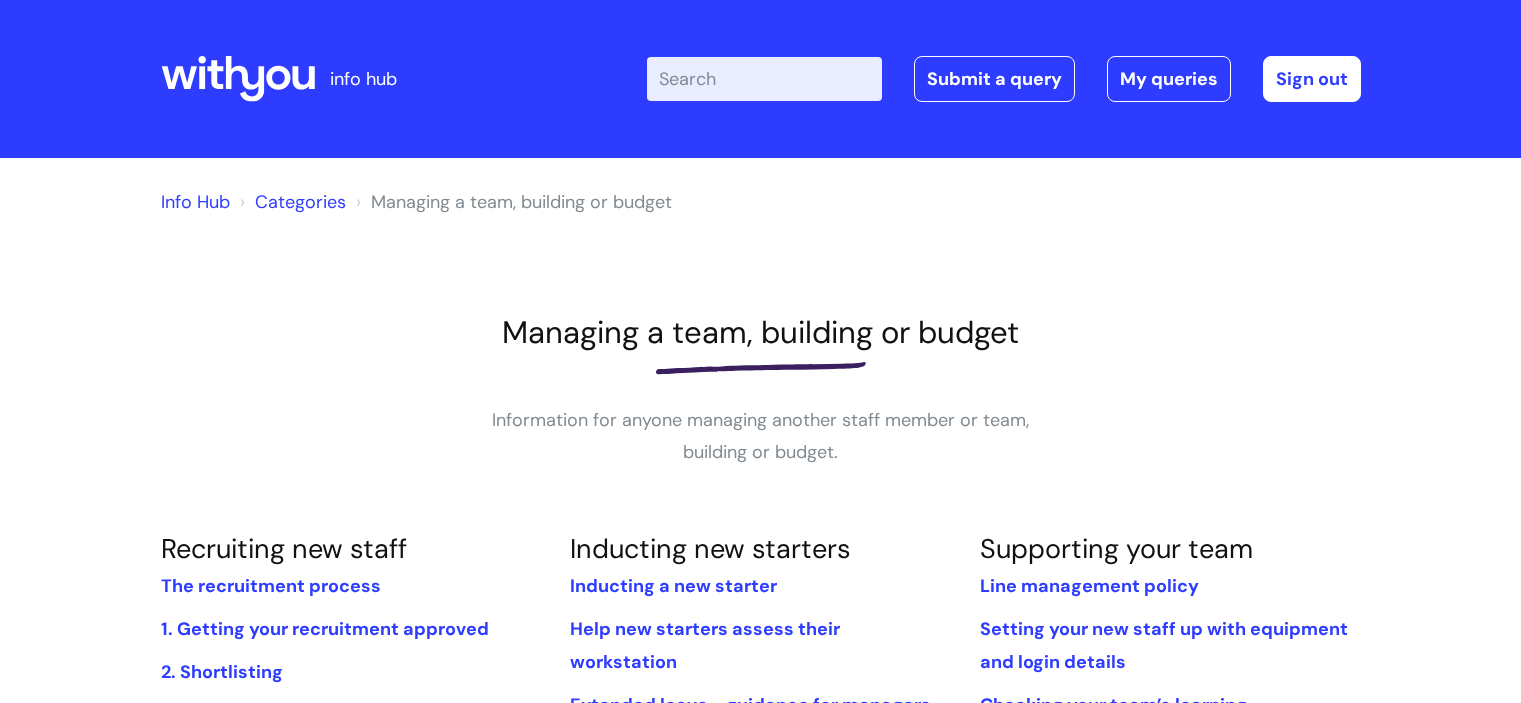 scroll, scrollTop: 0, scrollLeft: 0, axis: both 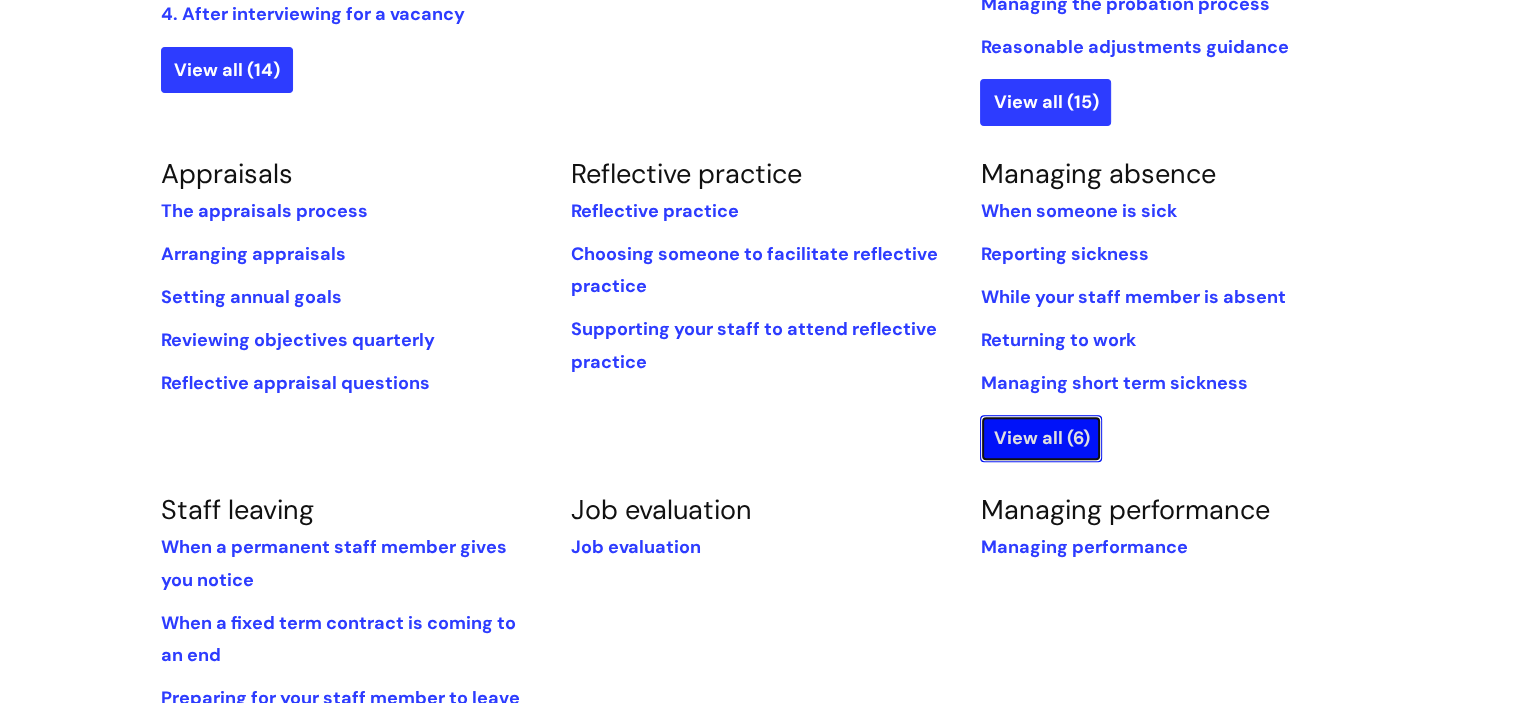 click on "View all (6)" at bounding box center (1041, 438) 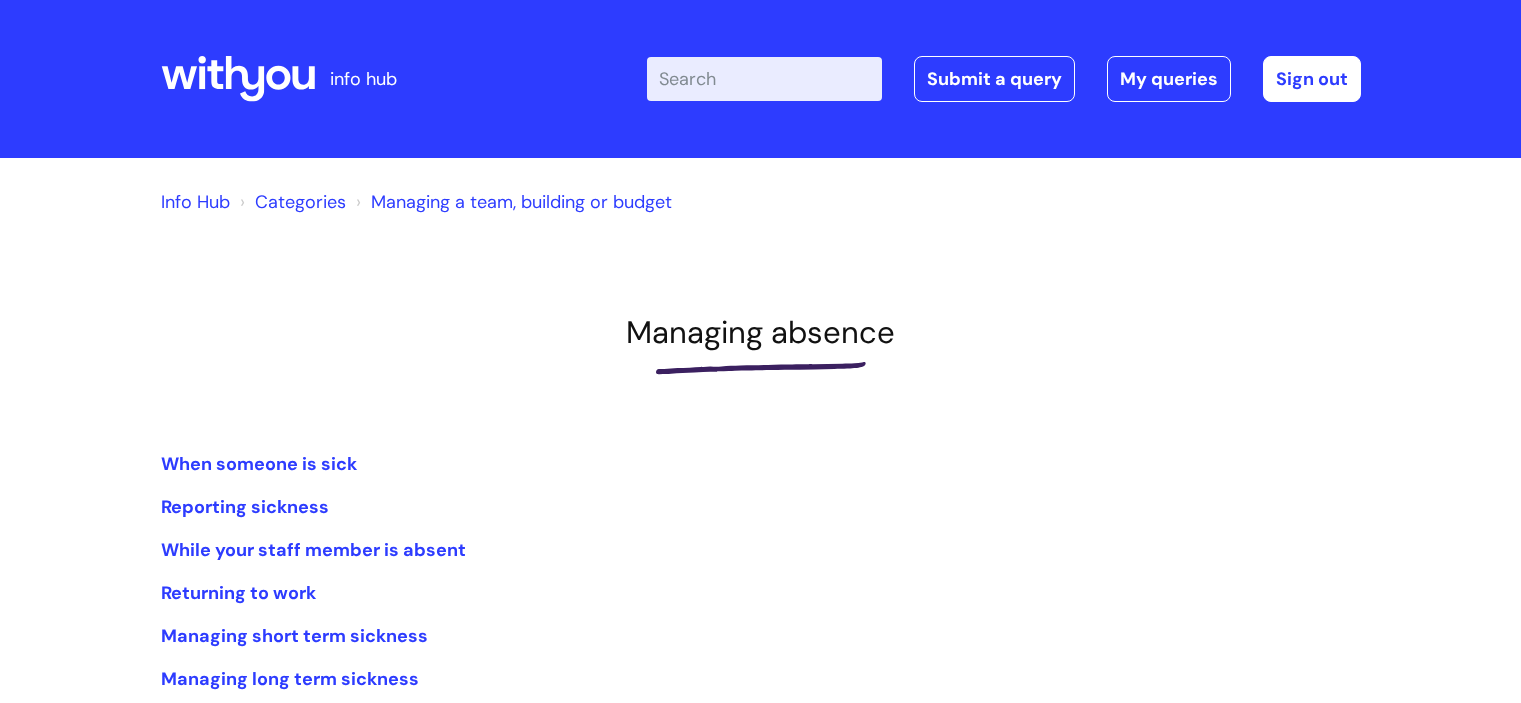 scroll, scrollTop: 0, scrollLeft: 0, axis: both 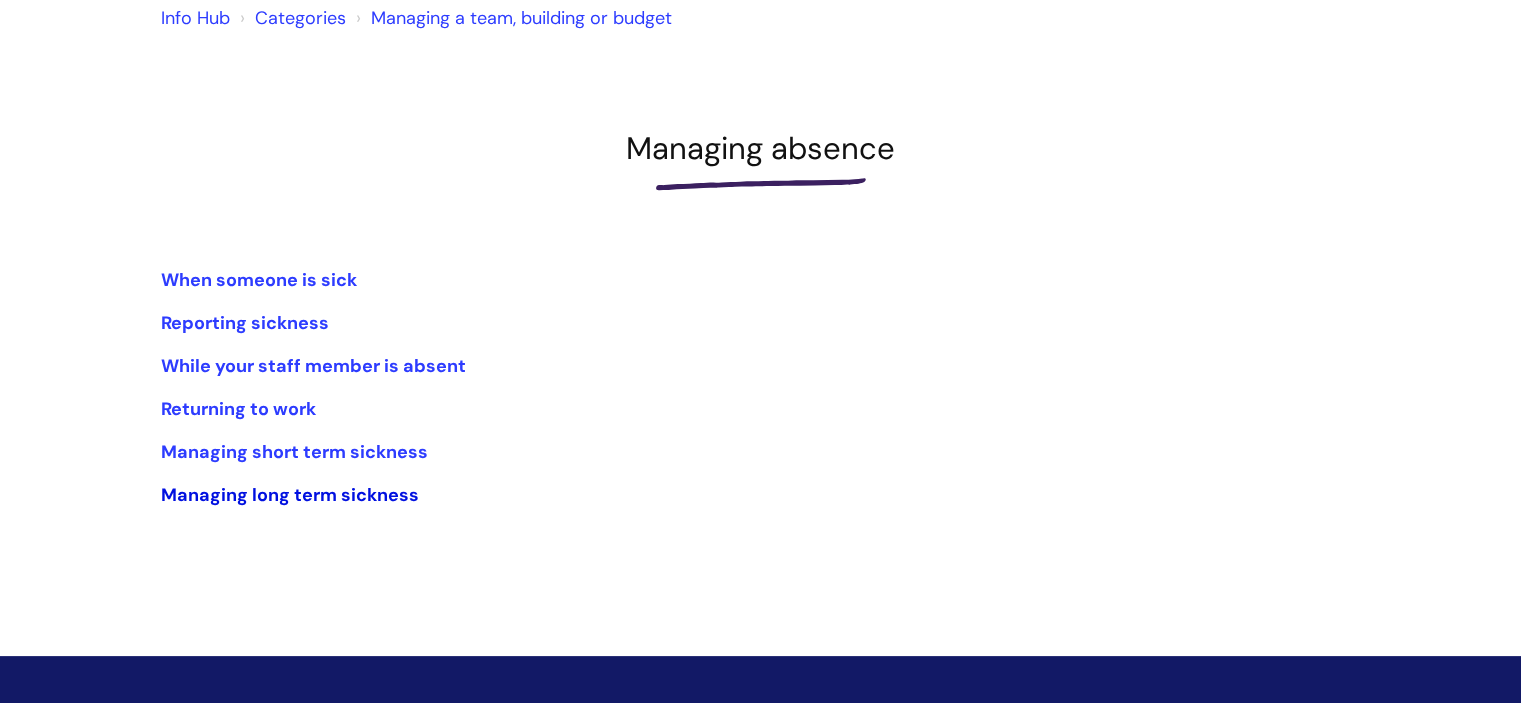 click on "Managing long term sickness" at bounding box center (290, 495) 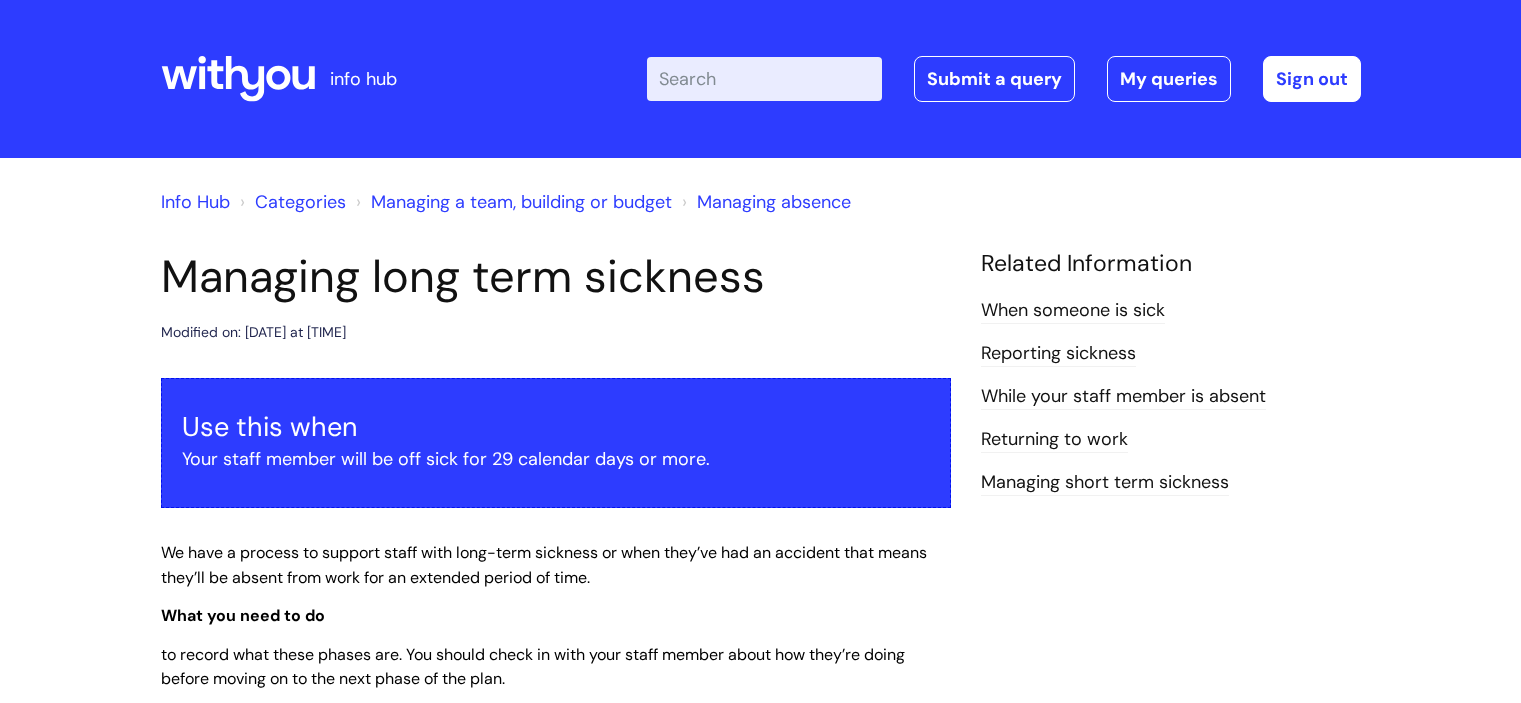 scroll, scrollTop: 0, scrollLeft: 0, axis: both 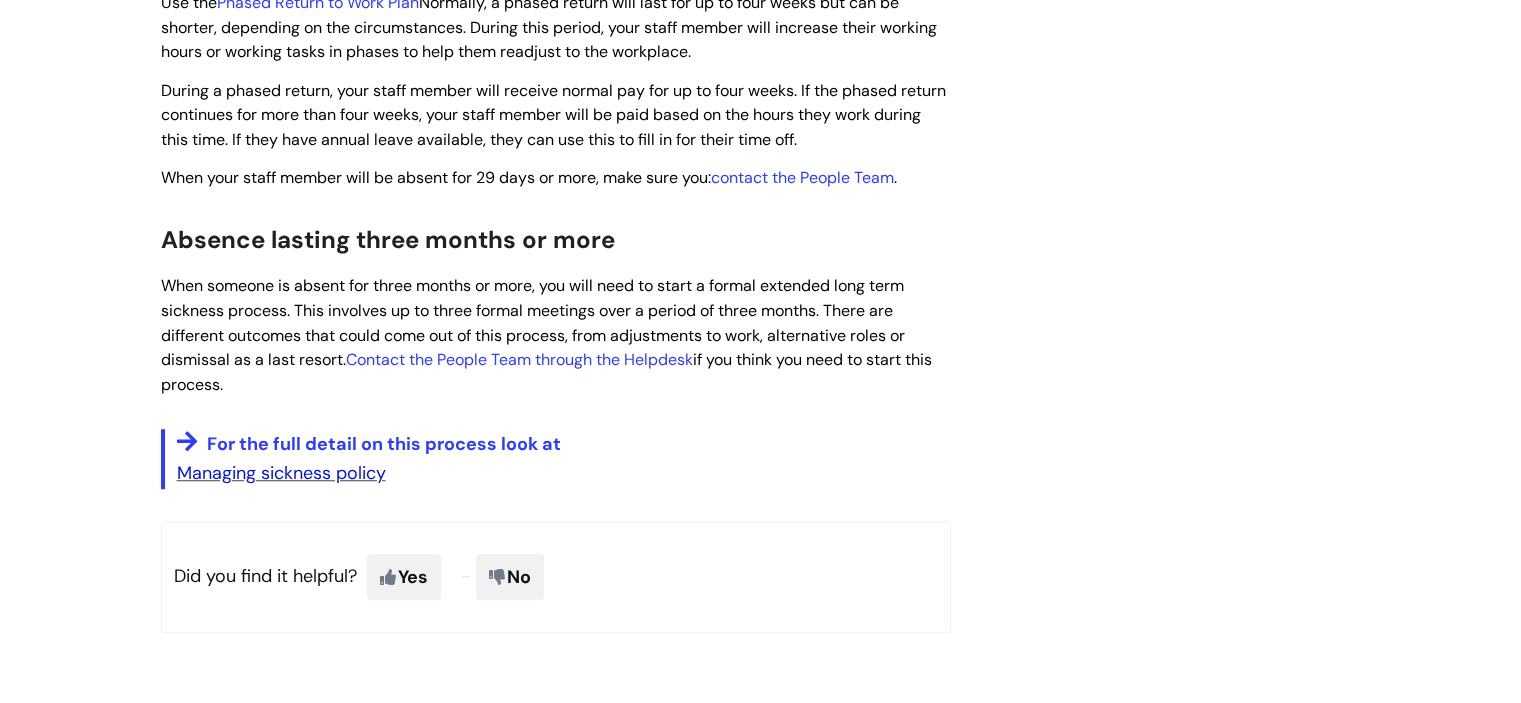 click on "Managing sickness policy" at bounding box center (281, 473) 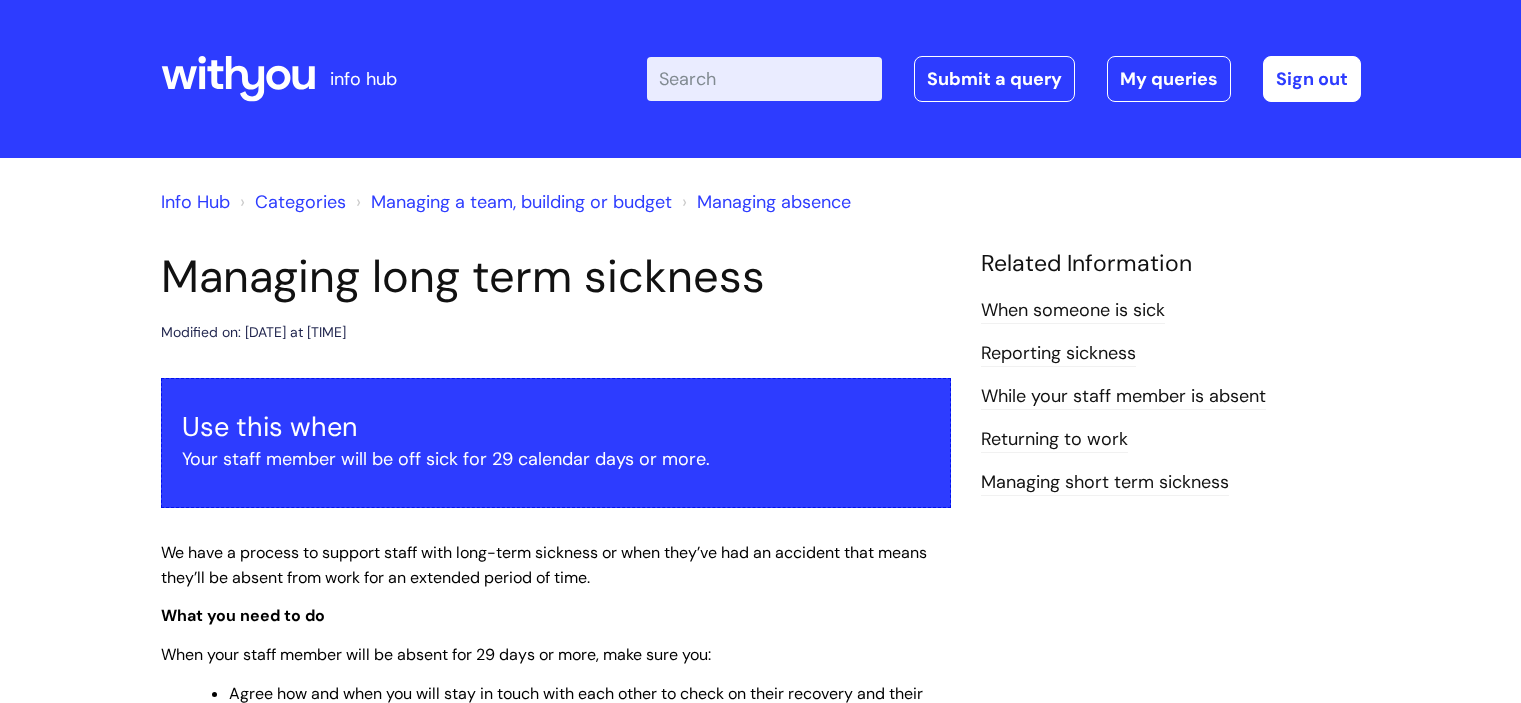 scroll, scrollTop: 1466, scrollLeft: 0, axis: vertical 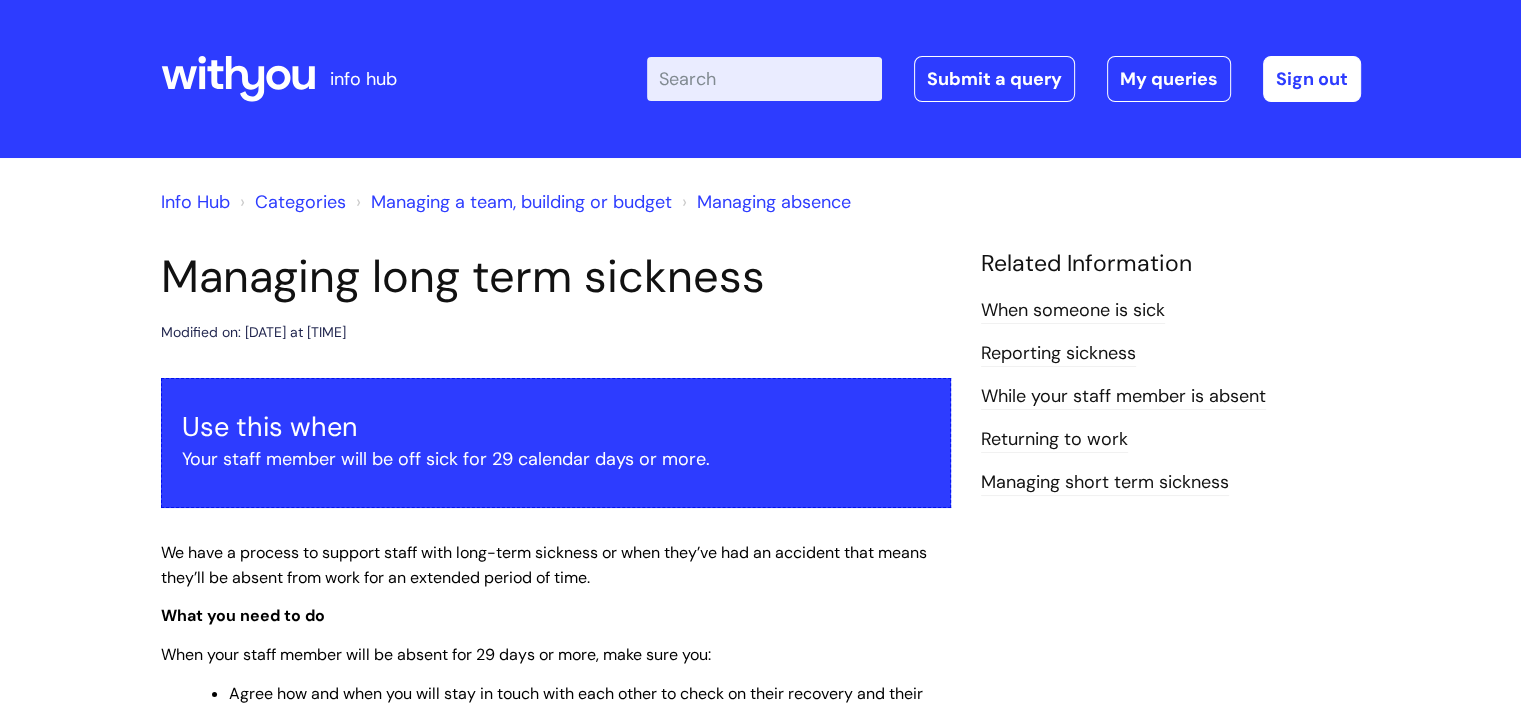 click on "Enter your search term here..." at bounding box center (764, 79) 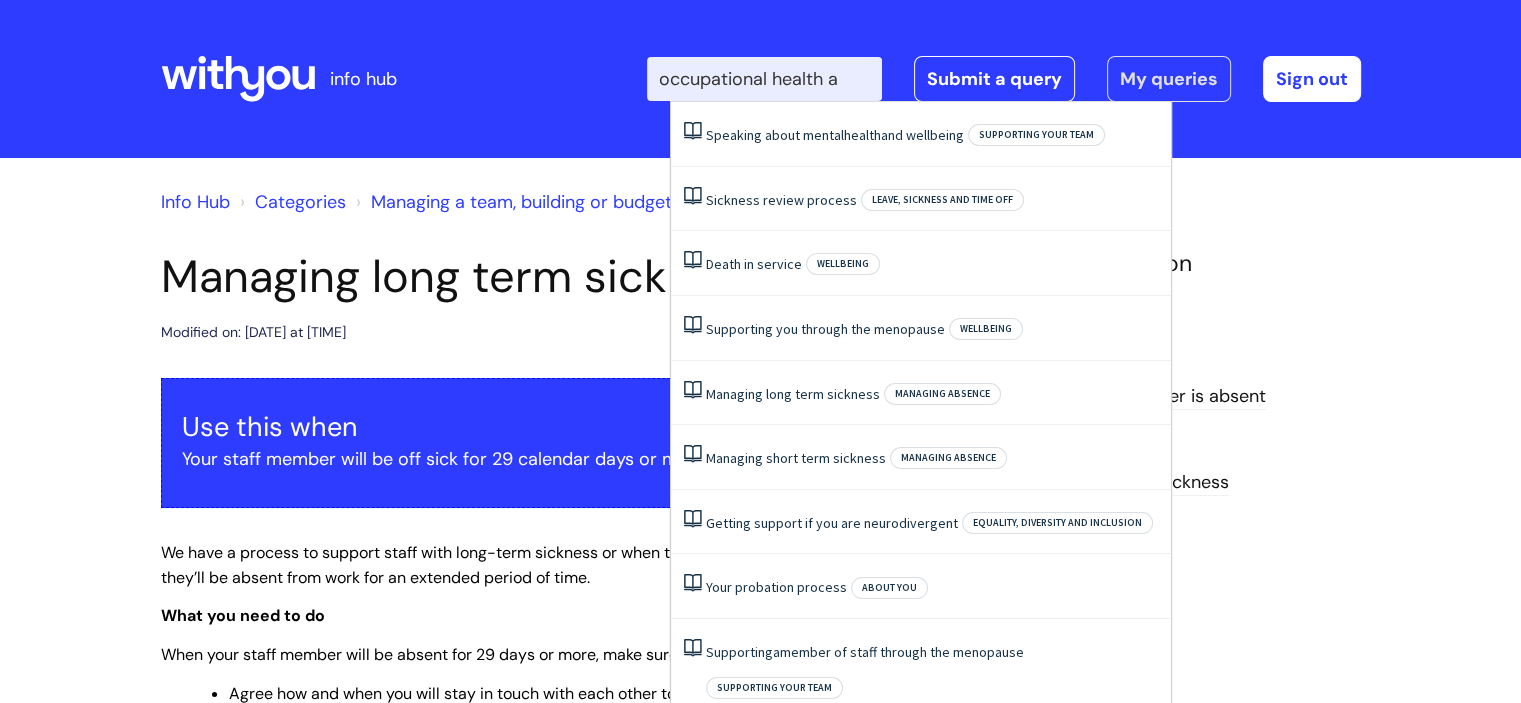 type on "occupational health a" 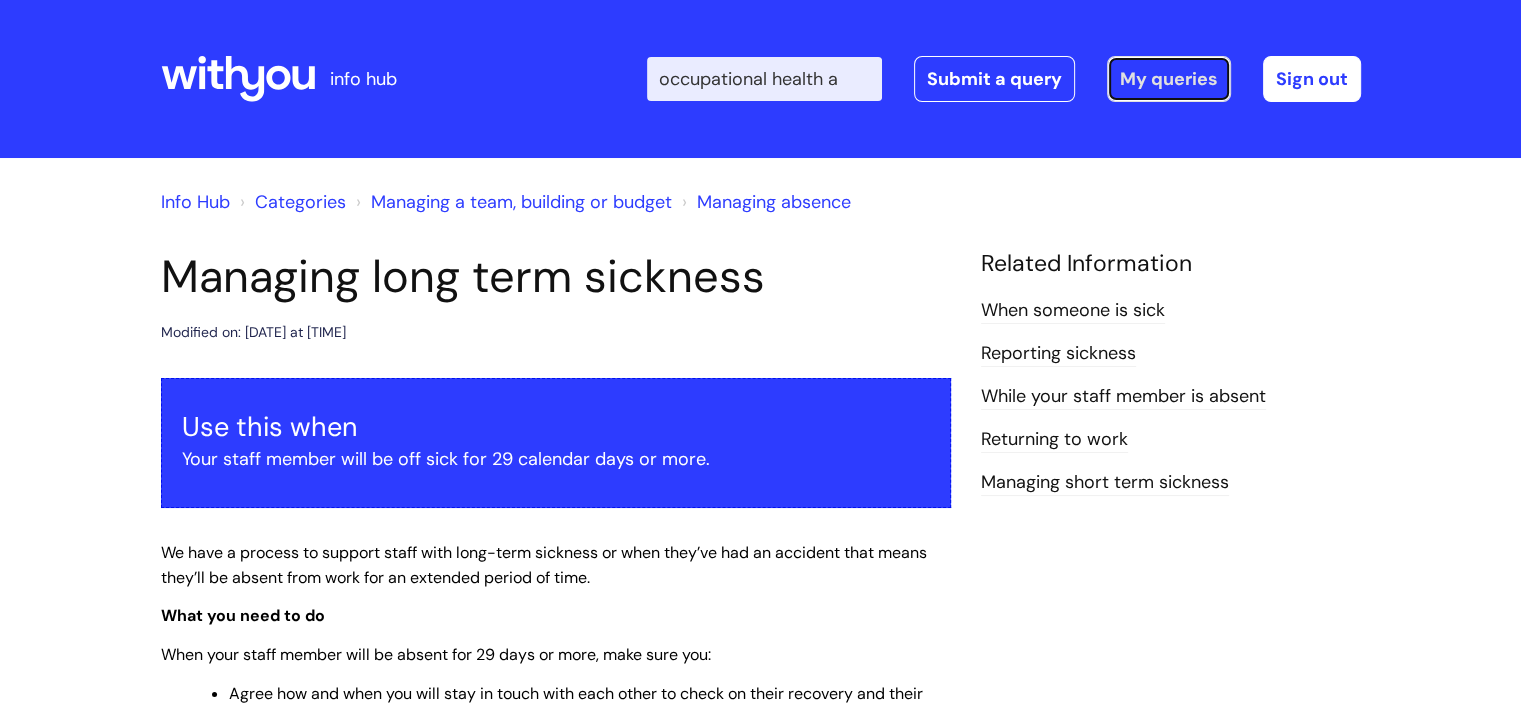 click on "My queries" at bounding box center (1169, 79) 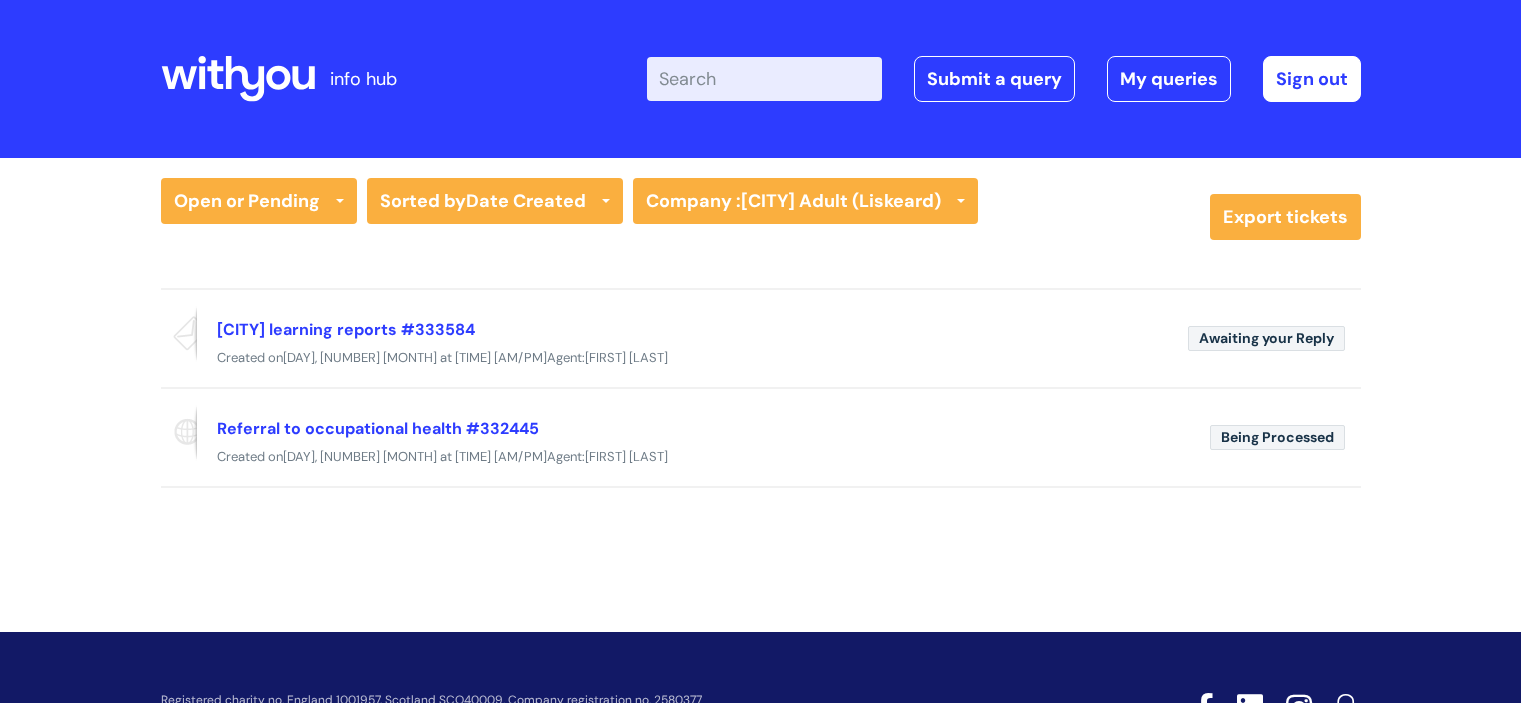 scroll, scrollTop: 0, scrollLeft: 0, axis: both 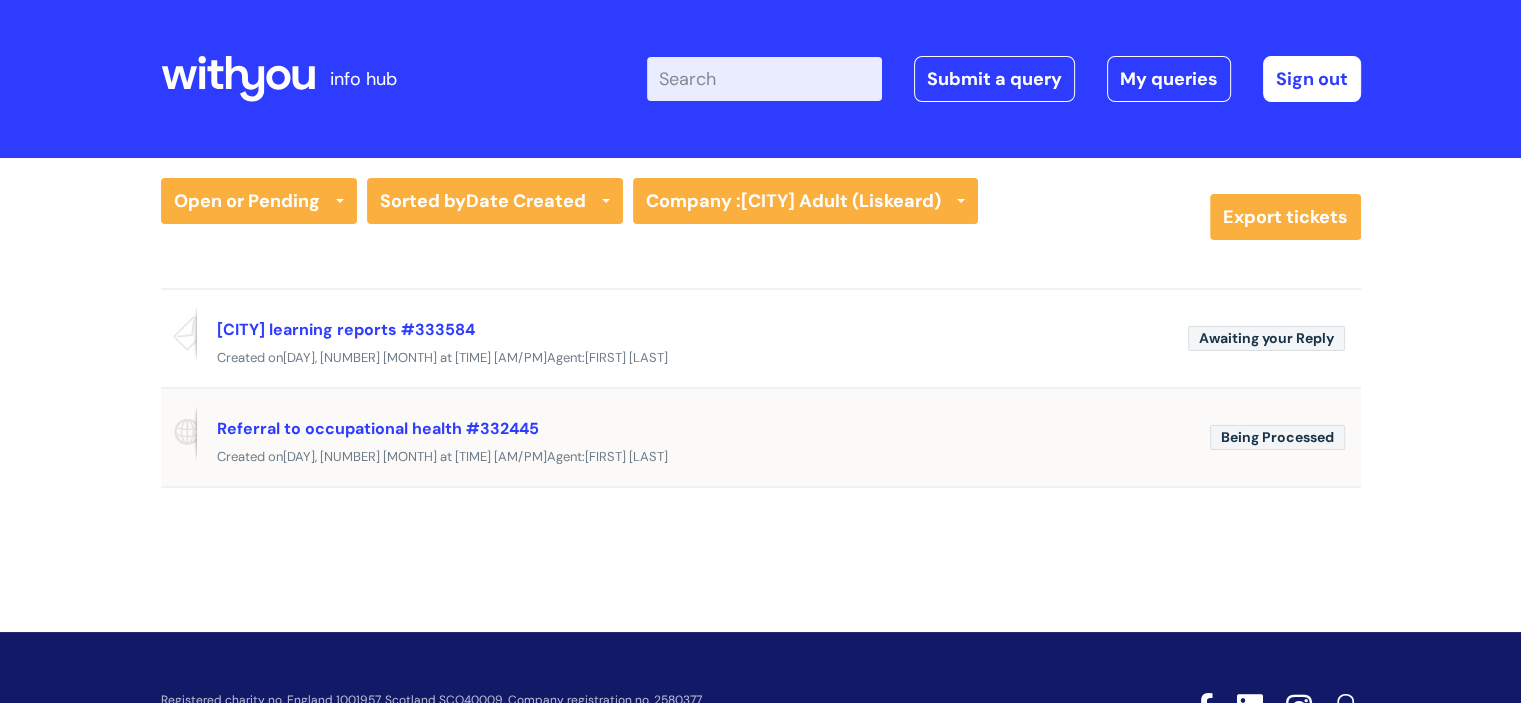 click on "Being Processed" at bounding box center (1266, 338) 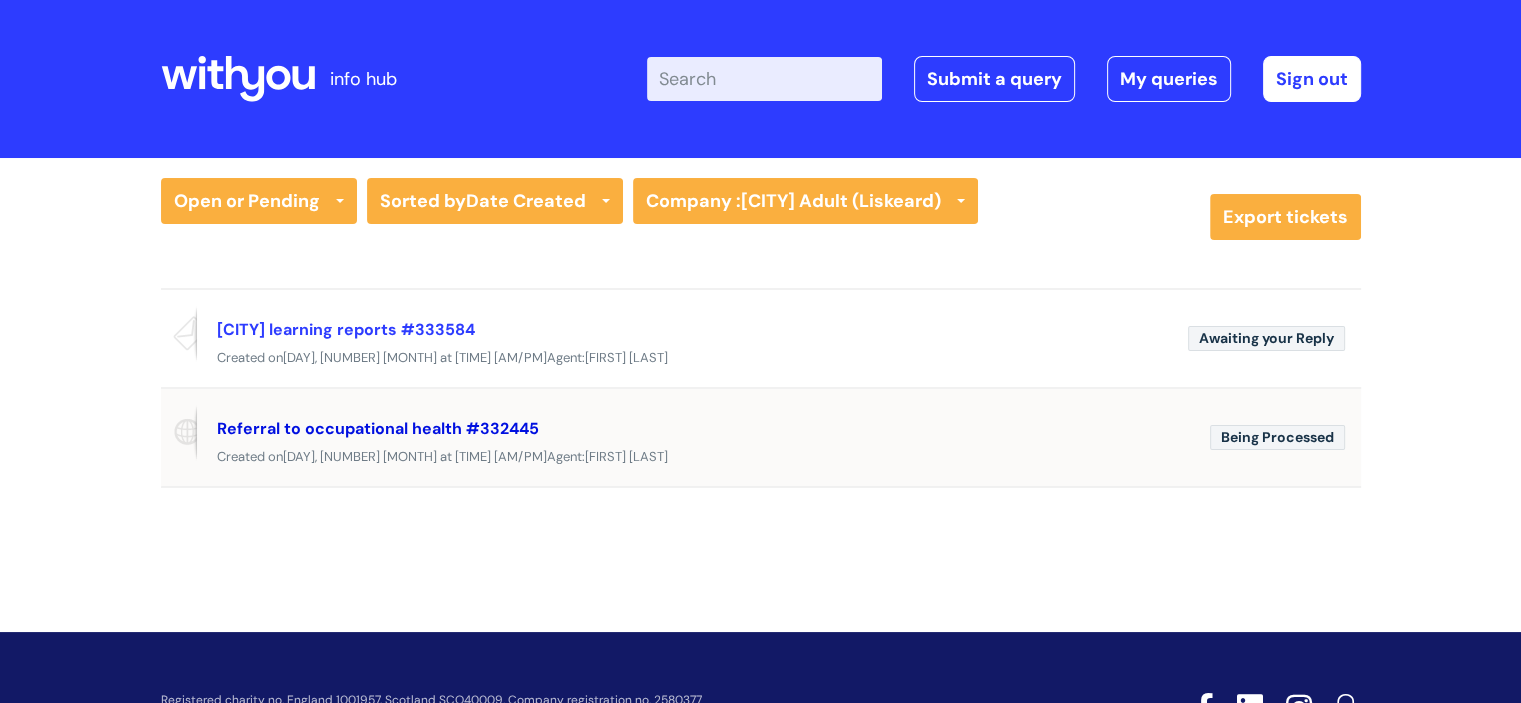 click on "Referral to occupational health #332445" at bounding box center (378, 428) 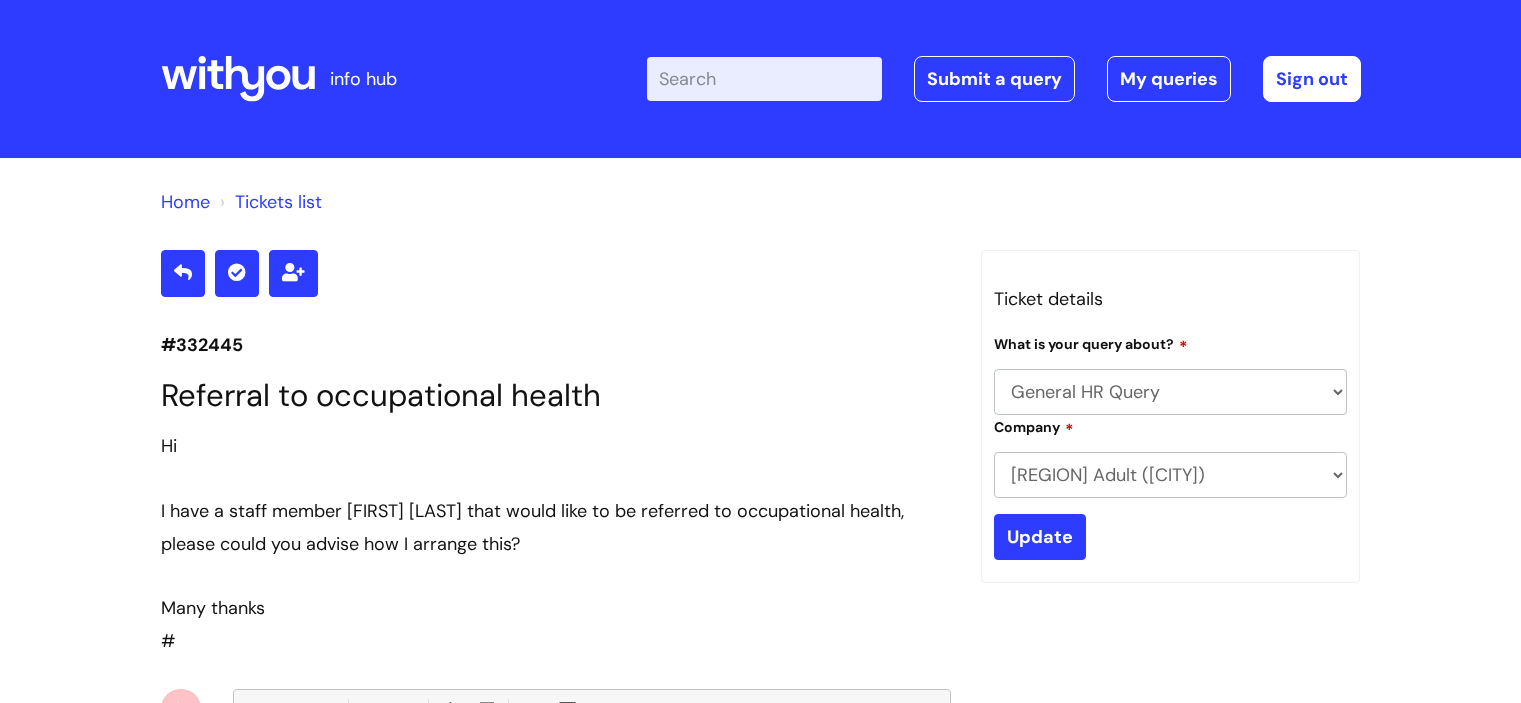 scroll, scrollTop: 410, scrollLeft: 0, axis: vertical 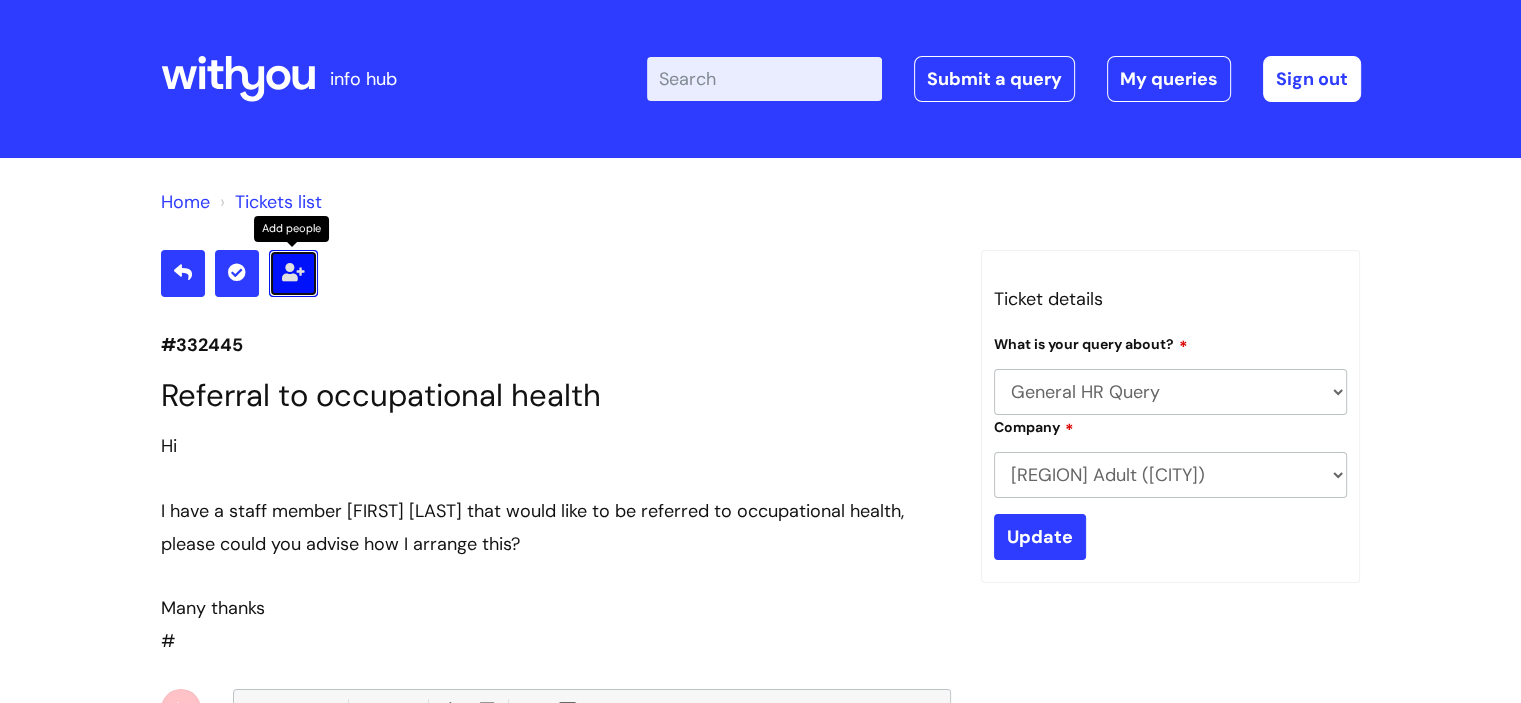 click at bounding box center [293, 272] 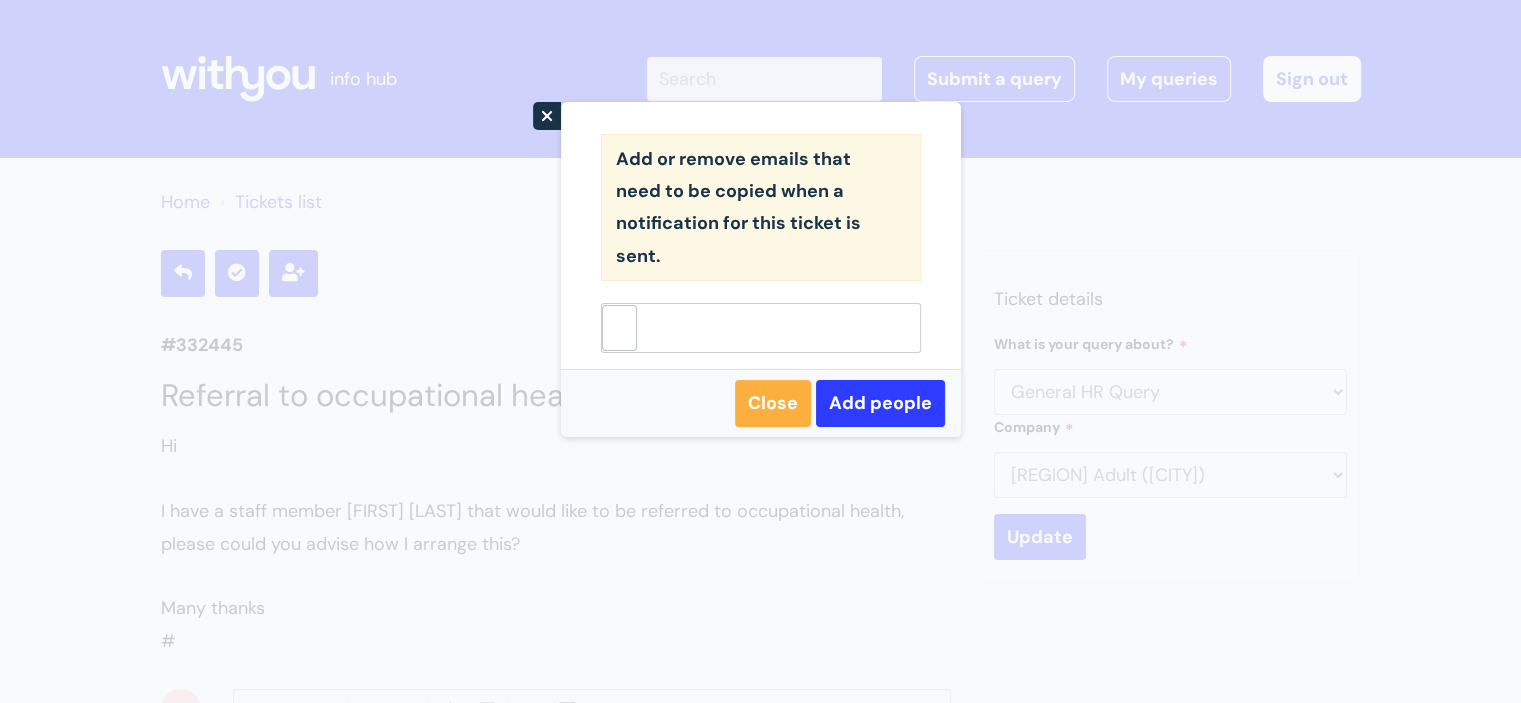click at bounding box center (761, 328) 